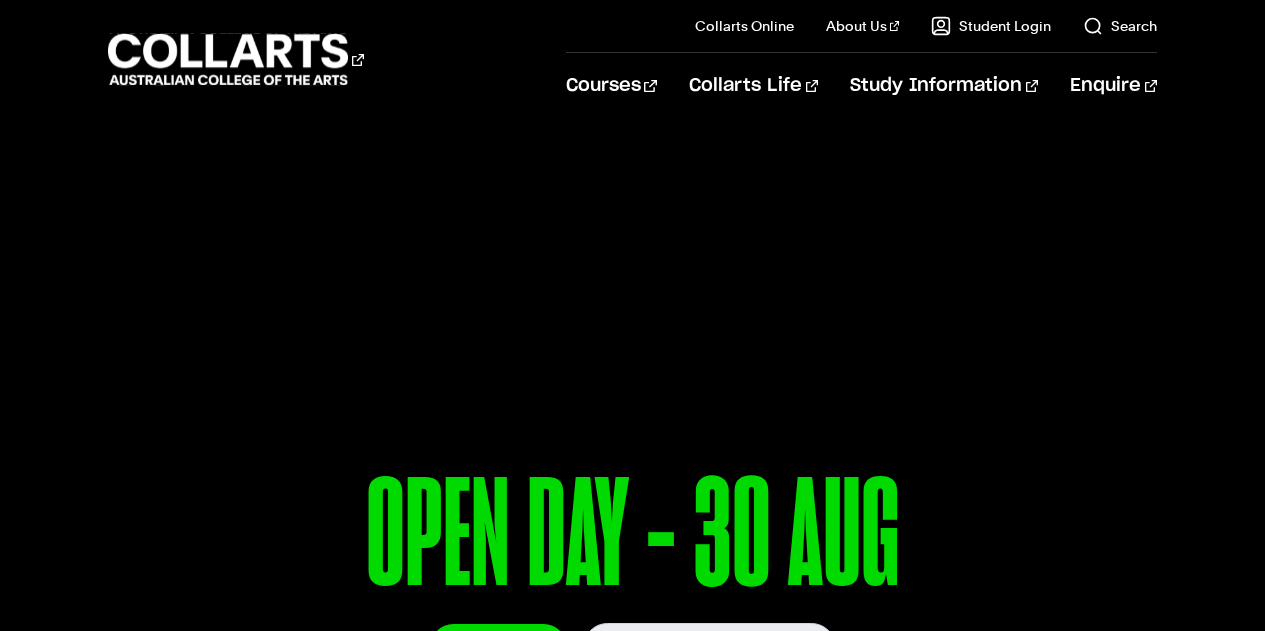 scroll, scrollTop: 0, scrollLeft: 0, axis: both 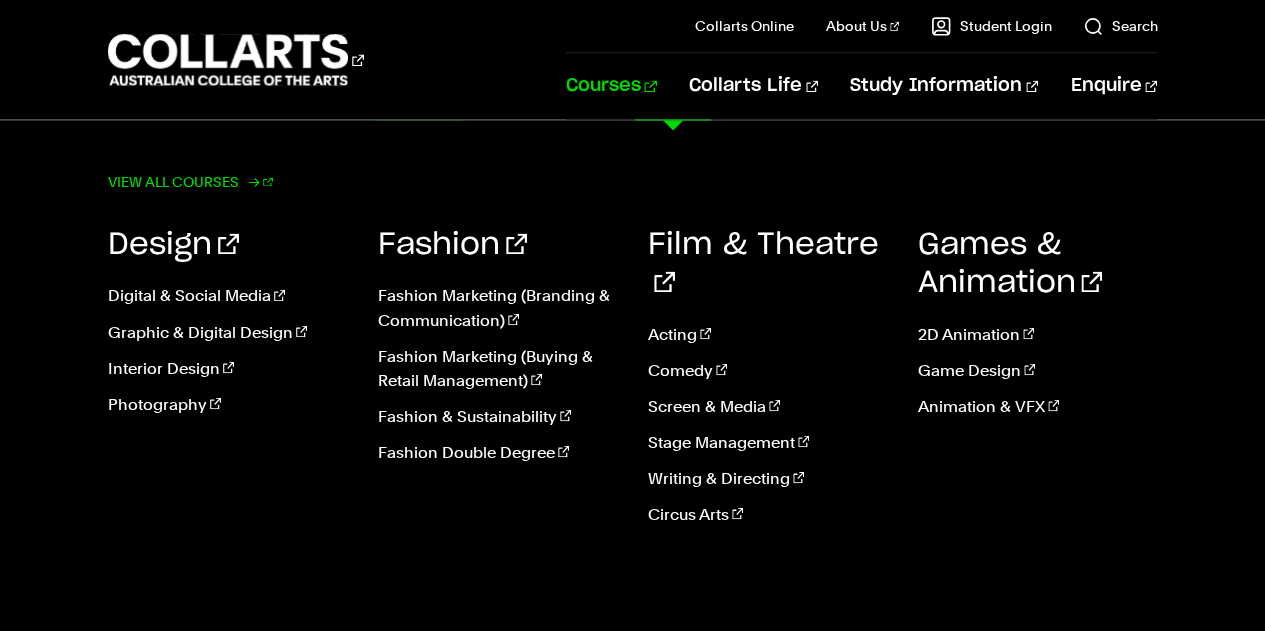 click on "View all courses" at bounding box center [191, 182] 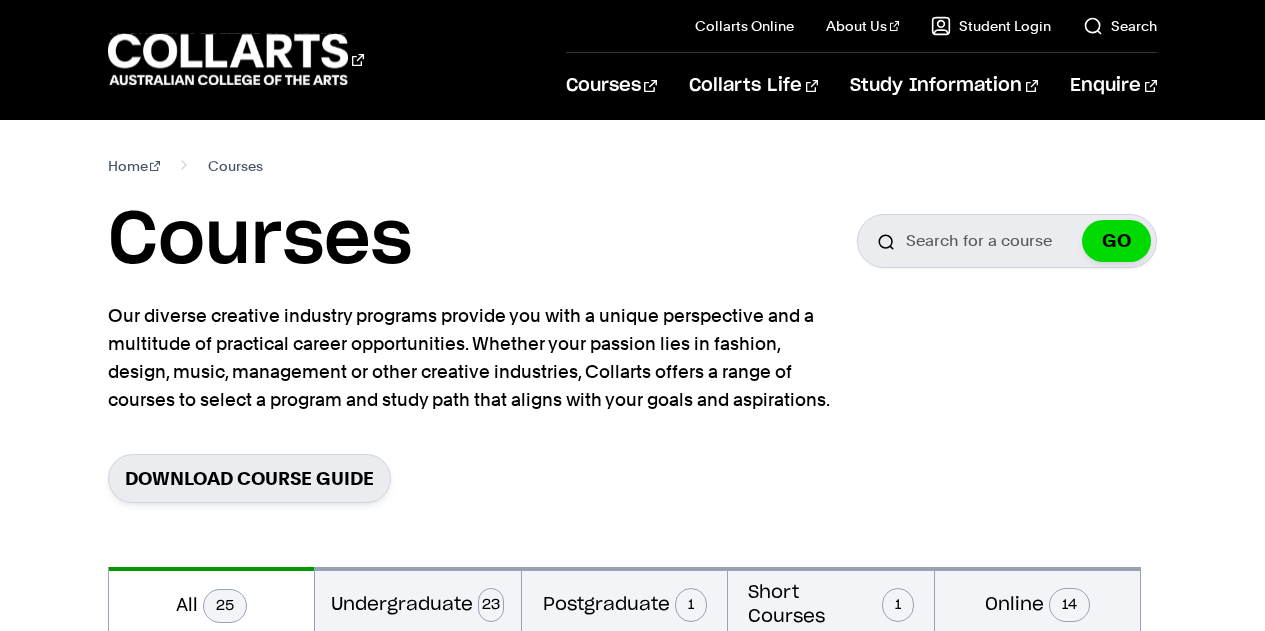 scroll, scrollTop: 0, scrollLeft: 0, axis: both 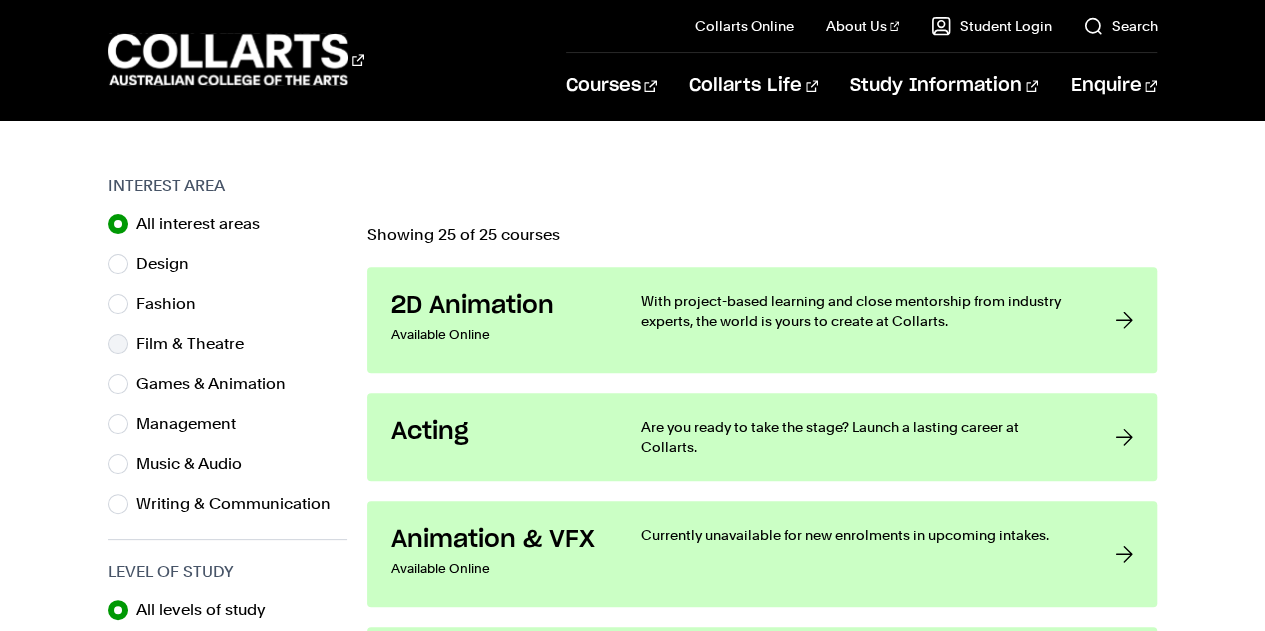 click on "Film & Theatre" at bounding box center (227, 344) 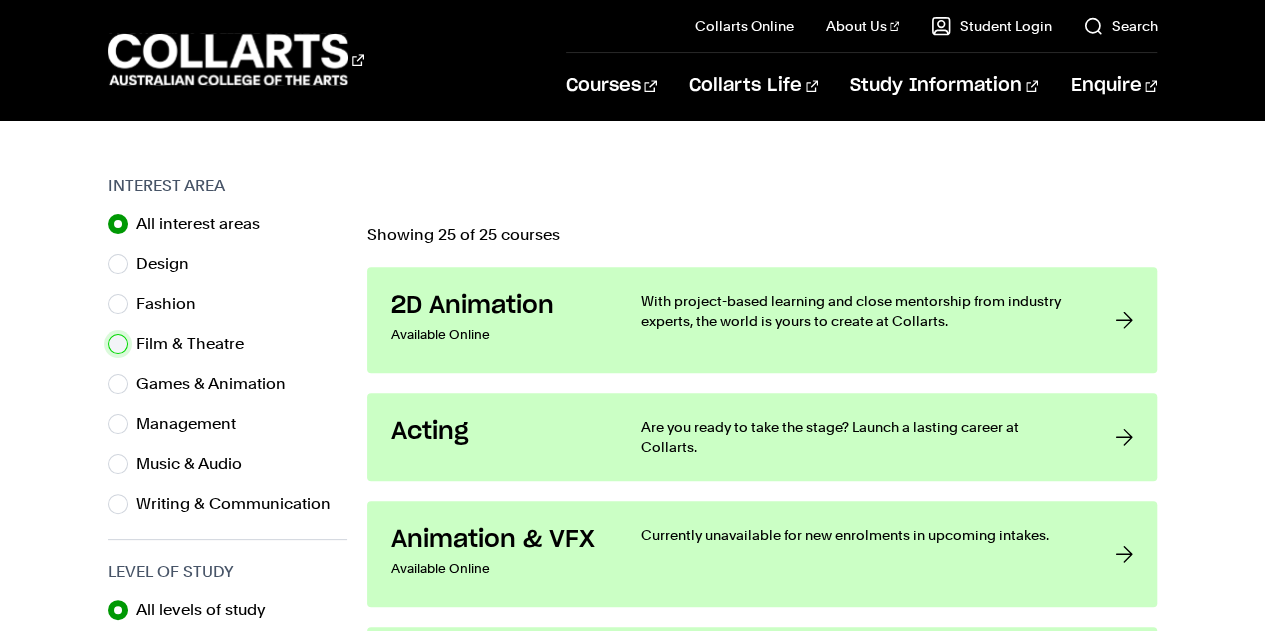 click on "Film & Theatre" at bounding box center (118, 344) 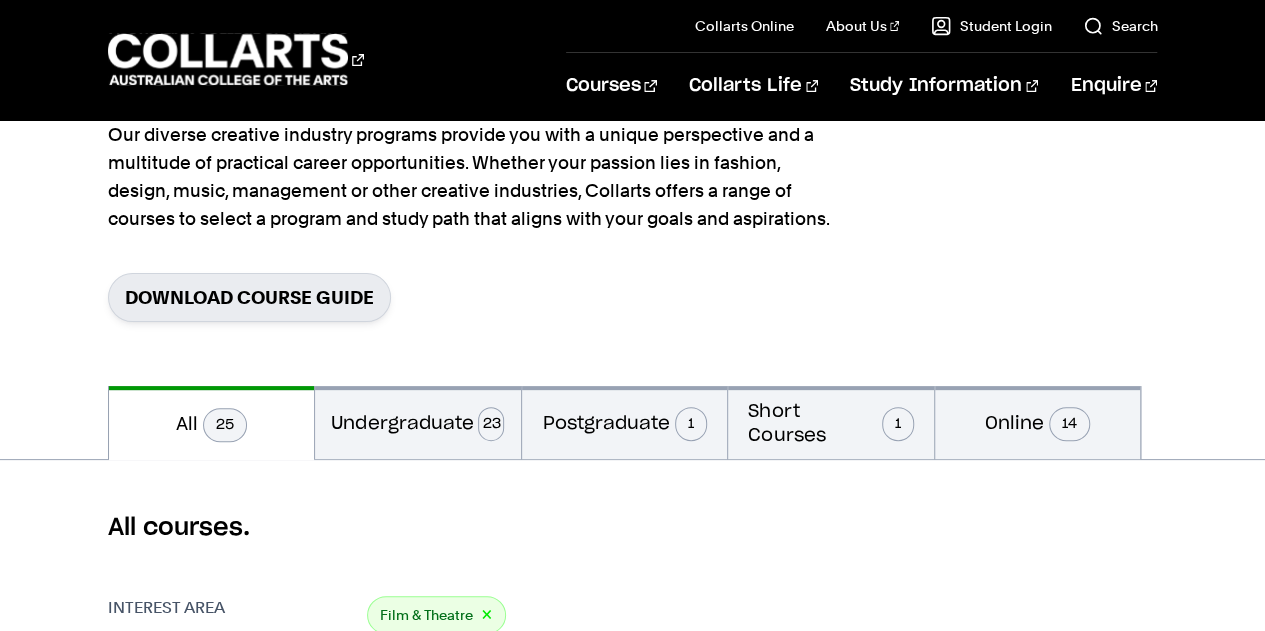scroll, scrollTop: 0, scrollLeft: 0, axis: both 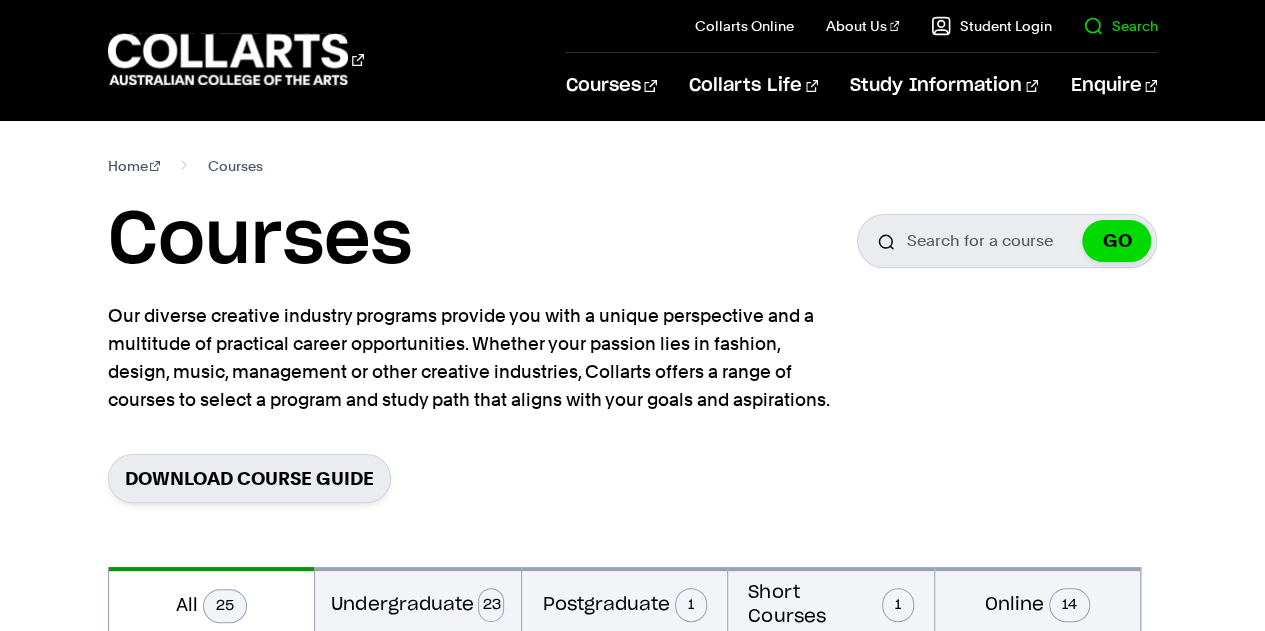 click on "Search" at bounding box center (1104, 26) 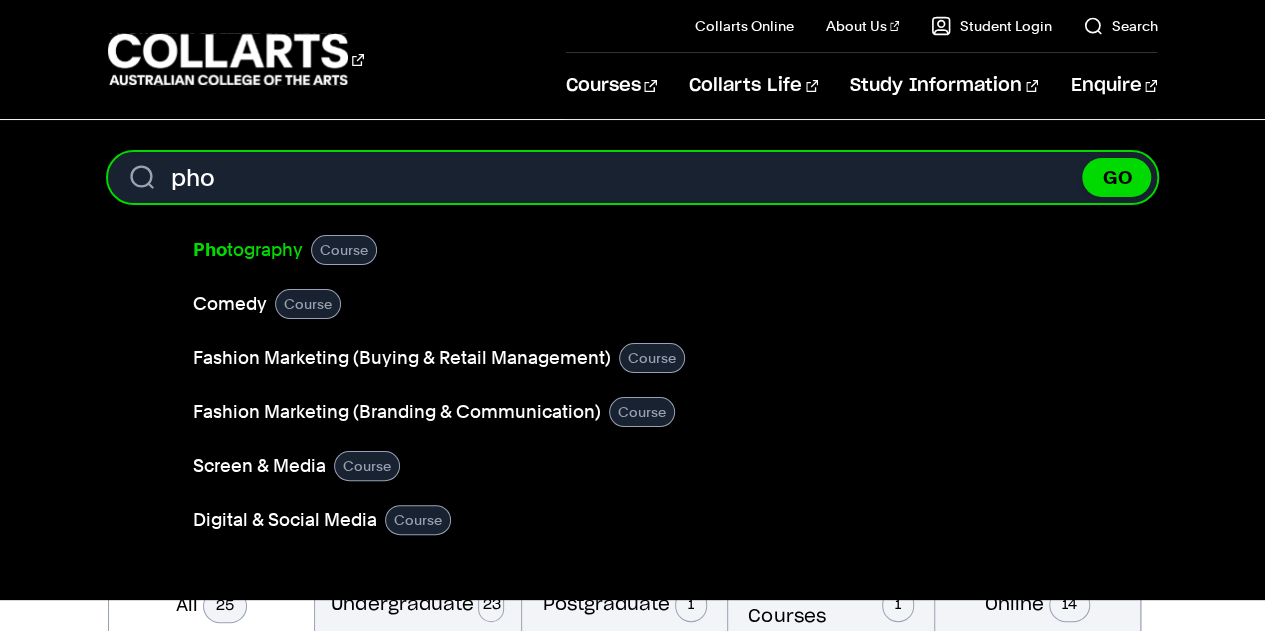 type on "pho" 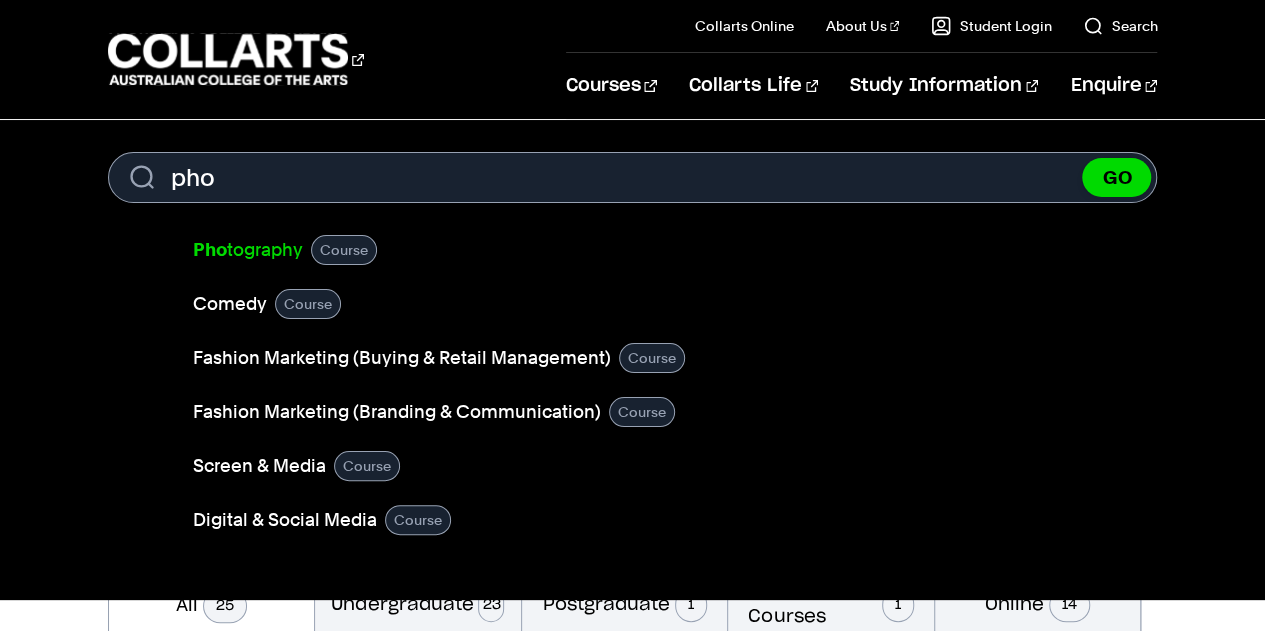 click on "Pho tography" at bounding box center [248, 250] 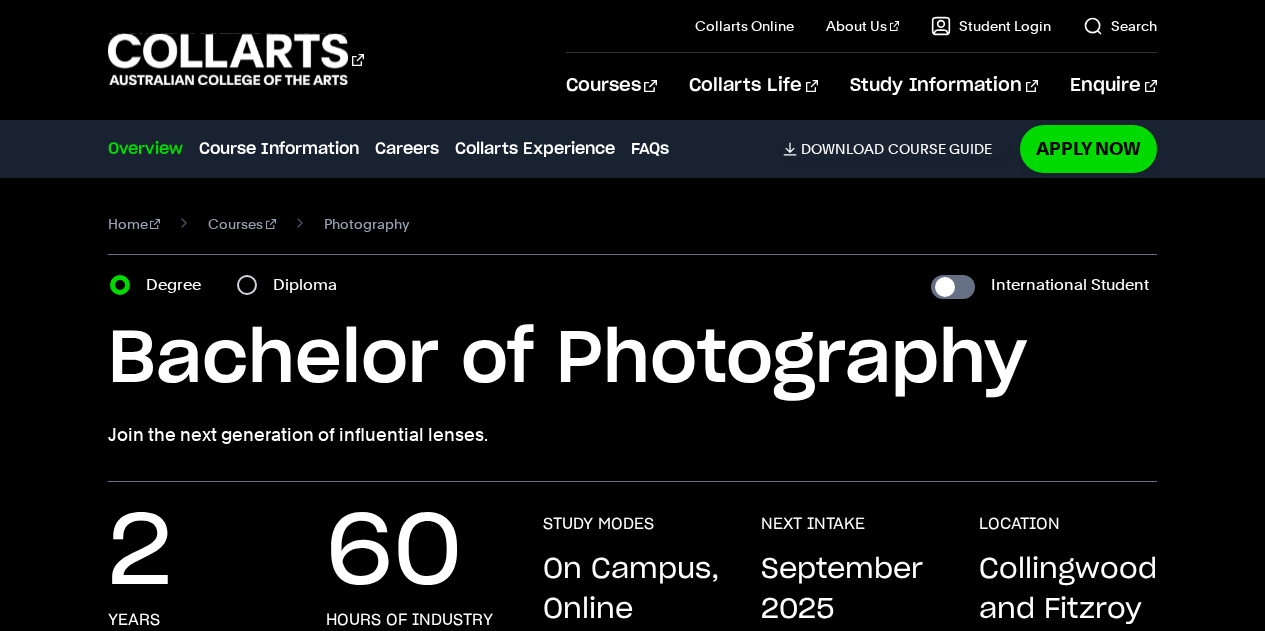 scroll, scrollTop: 0, scrollLeft: 0, axis: both 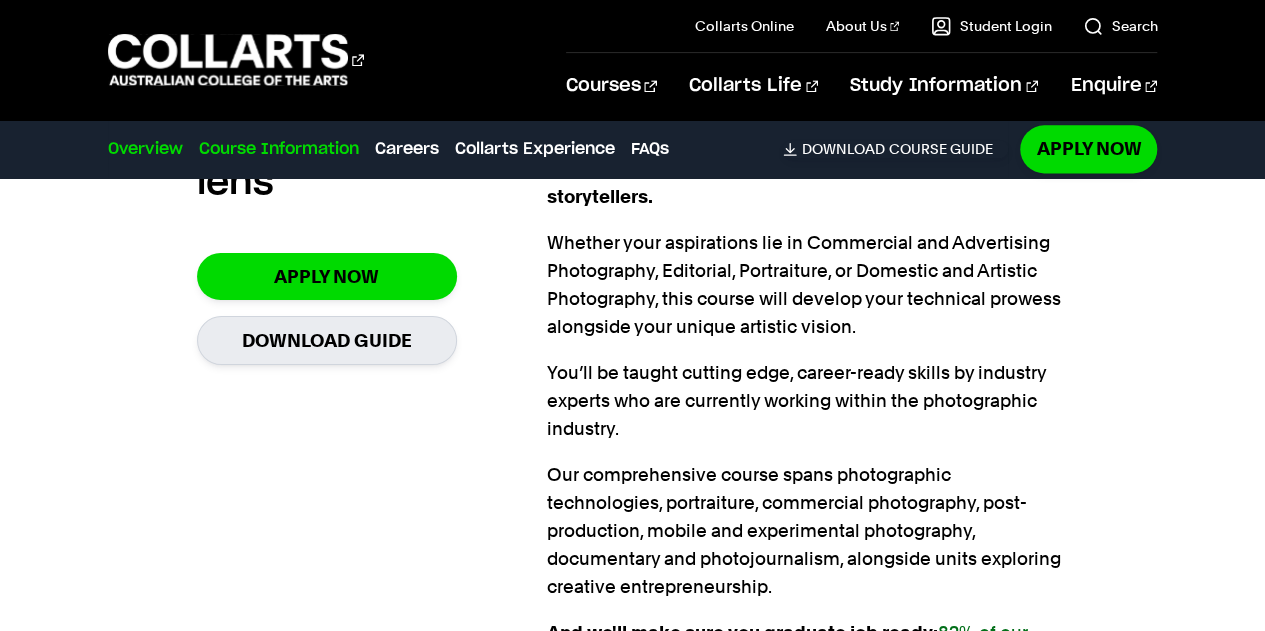 click on "Course Information" at bounding box center (279, 149) 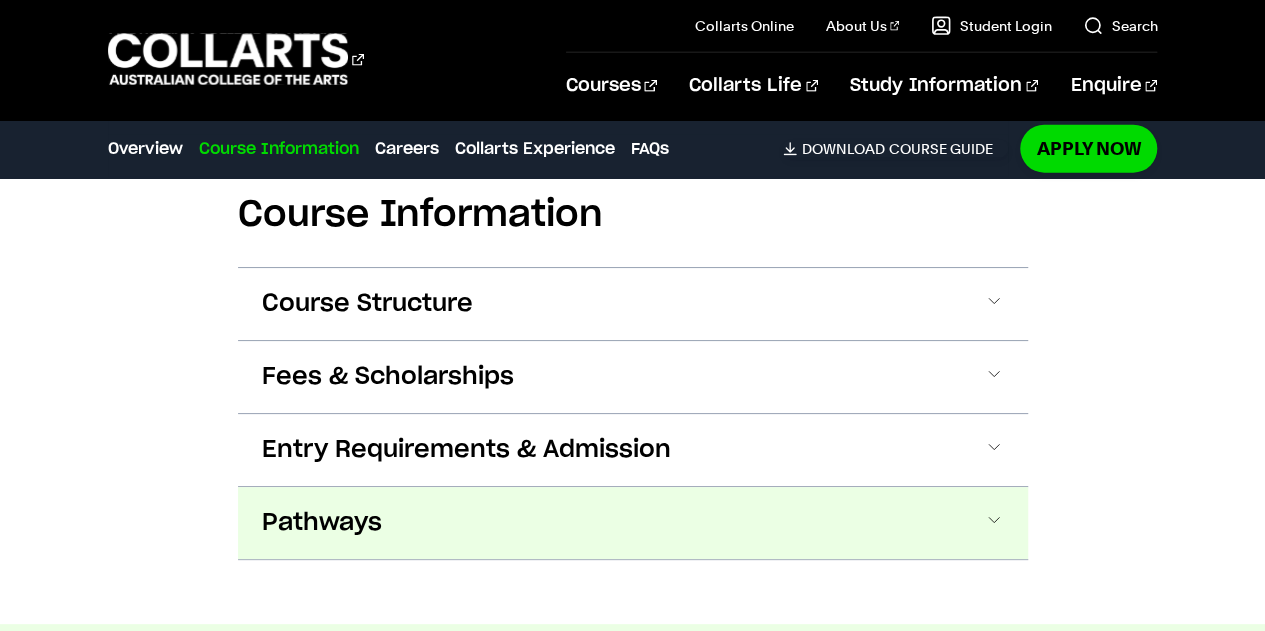 click on "Pathways" at bounding box center [633, 523] 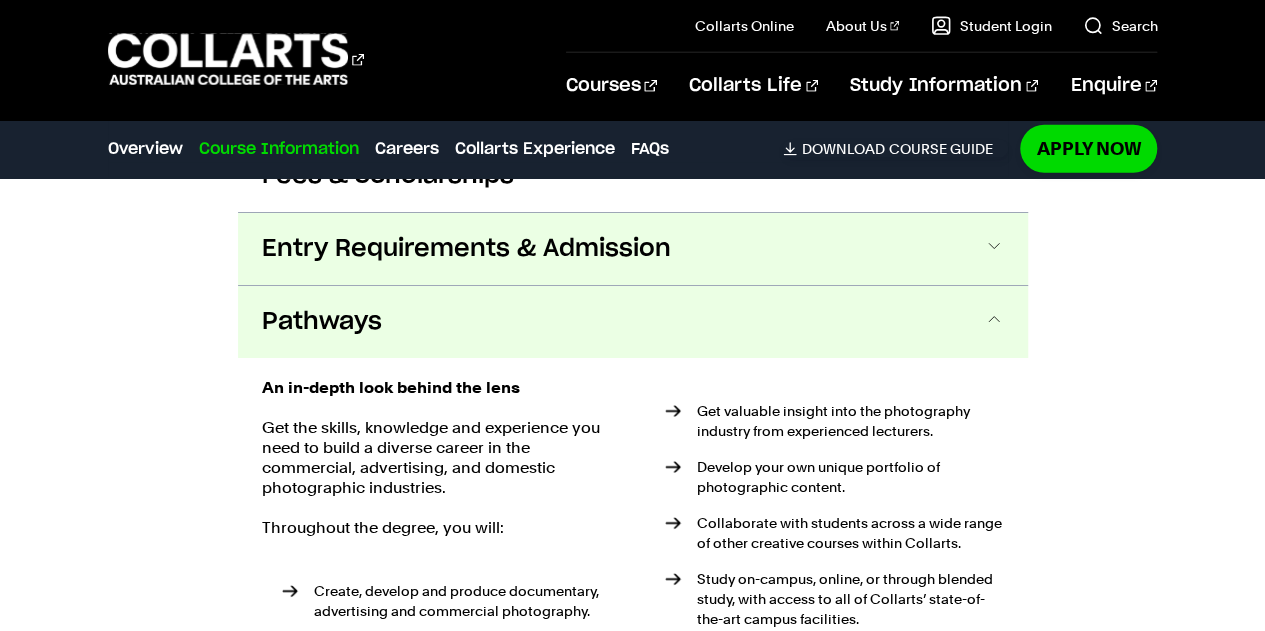 click on "Entry Requirements & Admission" at bounding box center (466, 249) 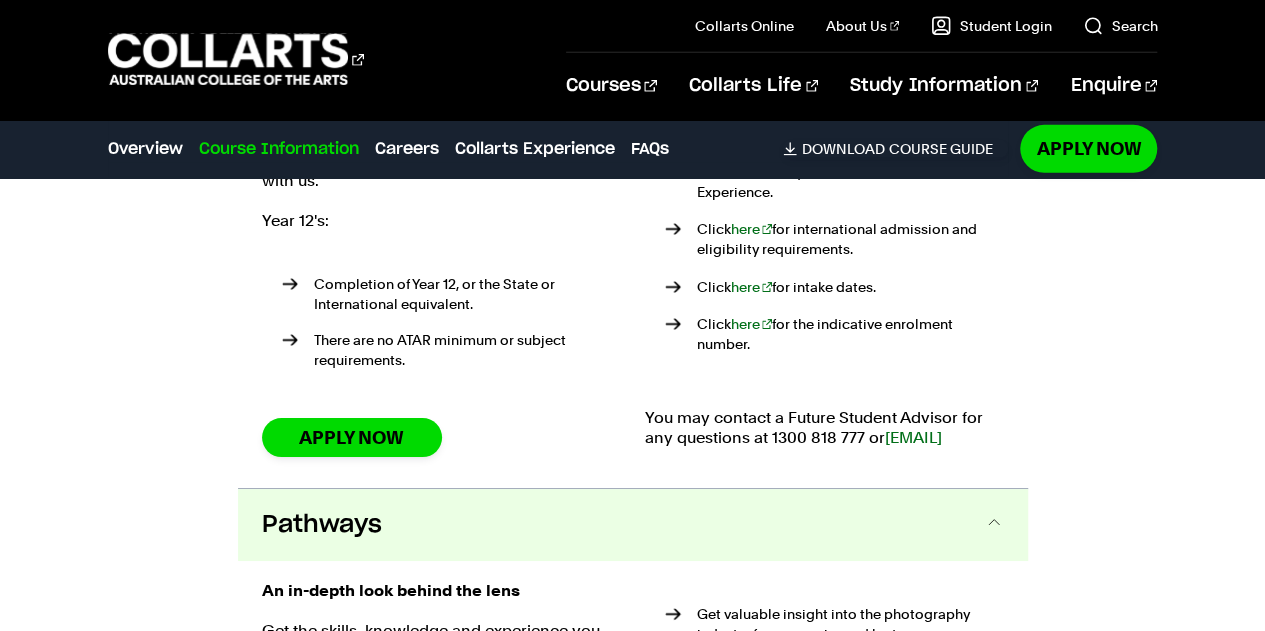 scroll, scrollTop: 2976, scrollLeft: 0, axis: vertical 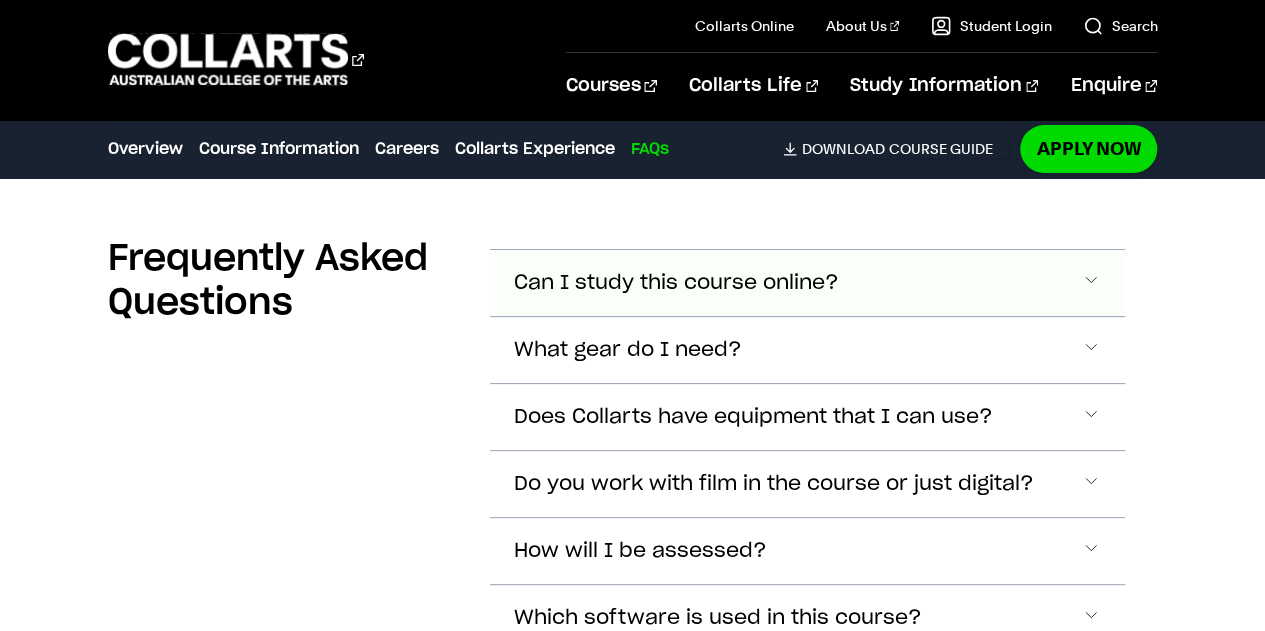 click on "Can I study this course online?" at bounding box center (808, 283) 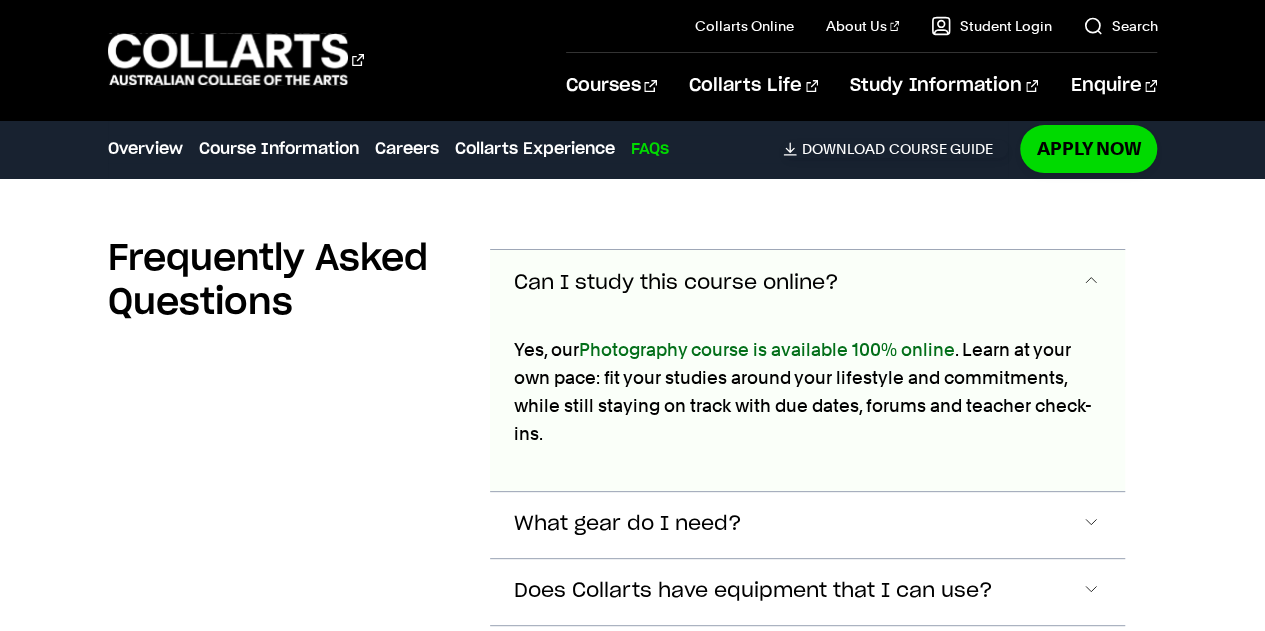 scroll, scrollTop: 7746, scrollLeft: 0, axis: vertical 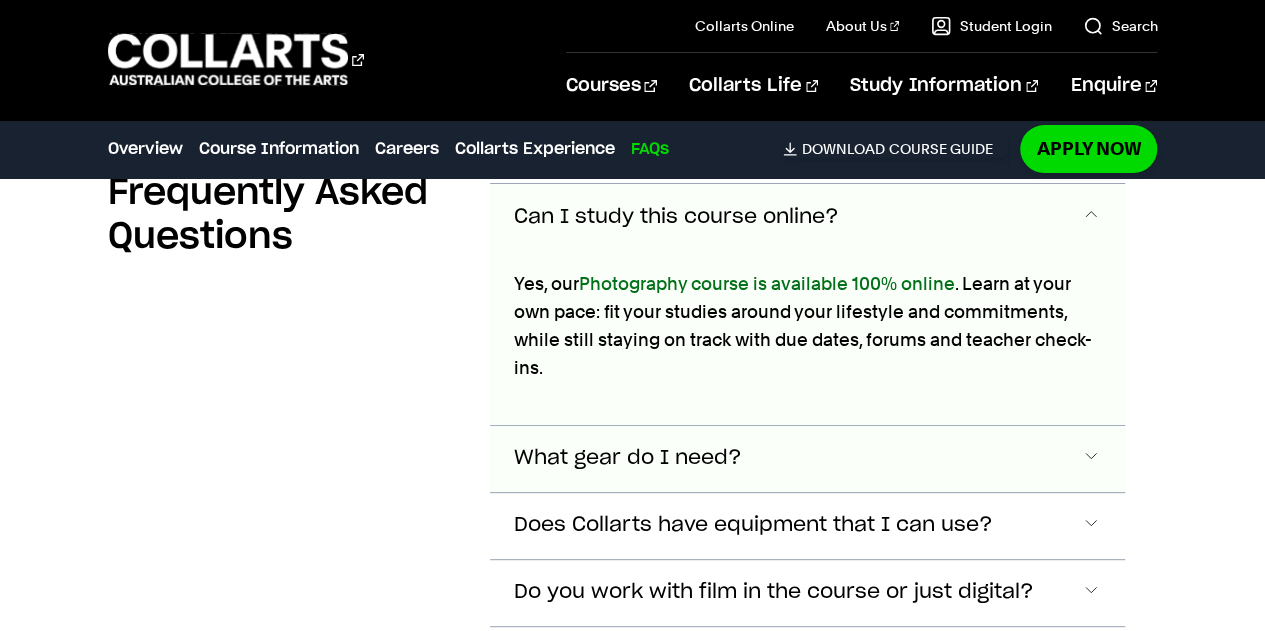 click on "What gear do I need?" at bounding box center (808, 217) 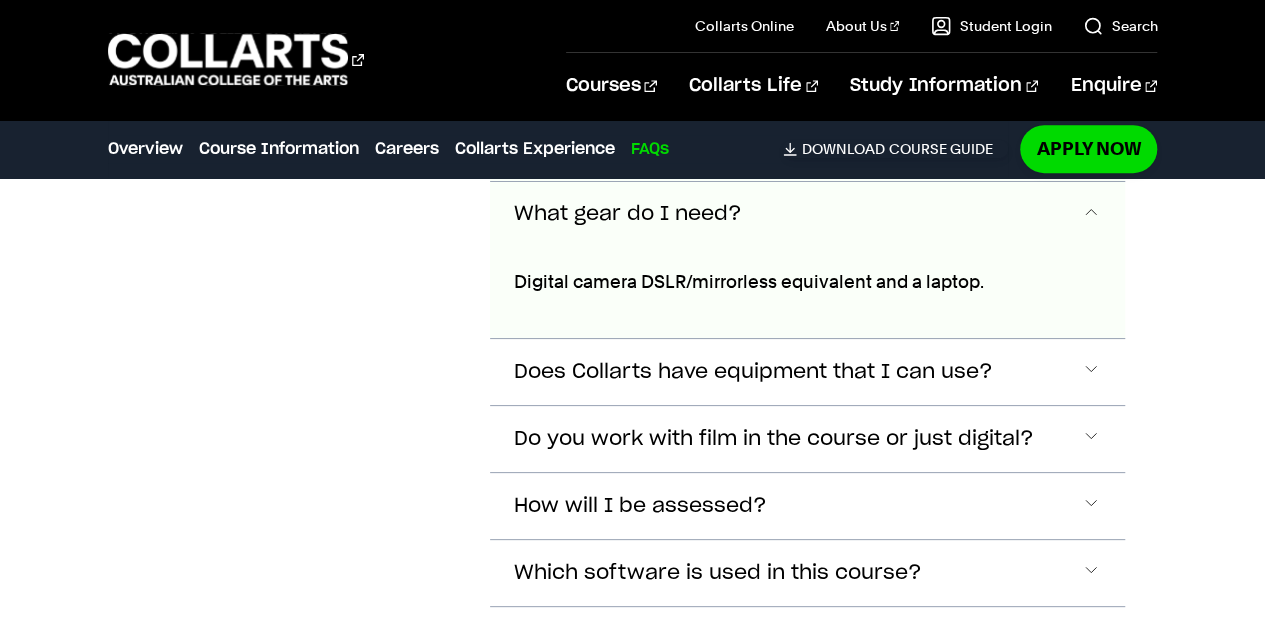 scroll, scrollTop: 7993, scrollLeft: 0, axis: vertical 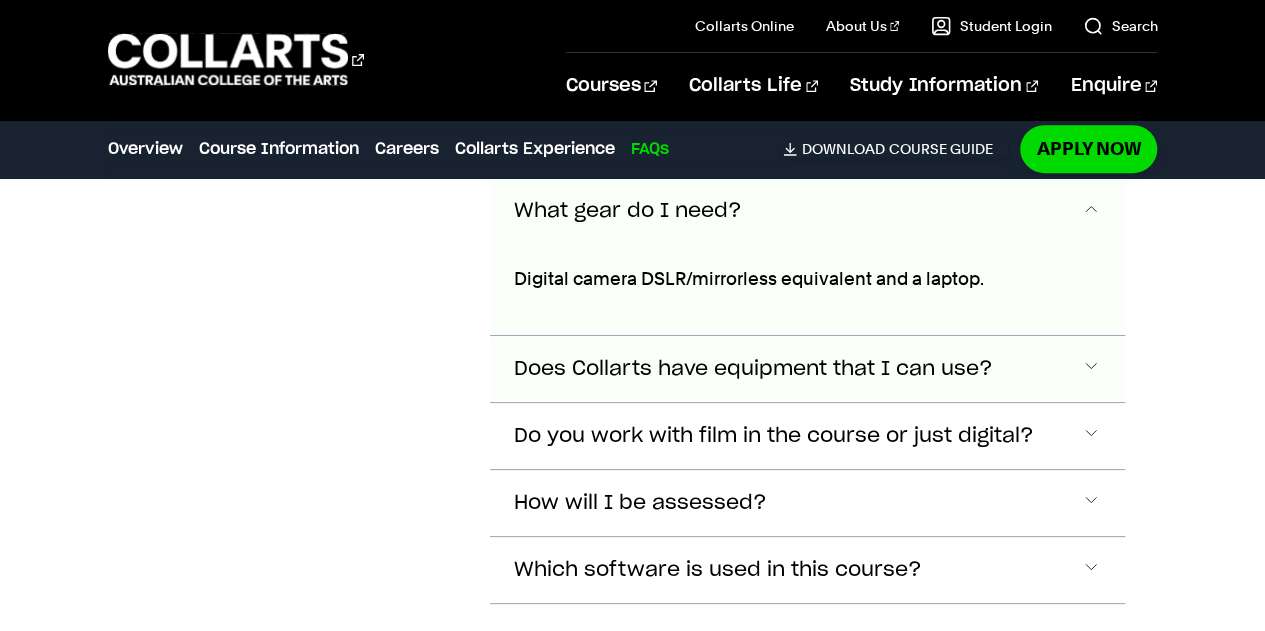 click on "Does Collarts have equipment that I can use?" at bounding box center [808, -30] 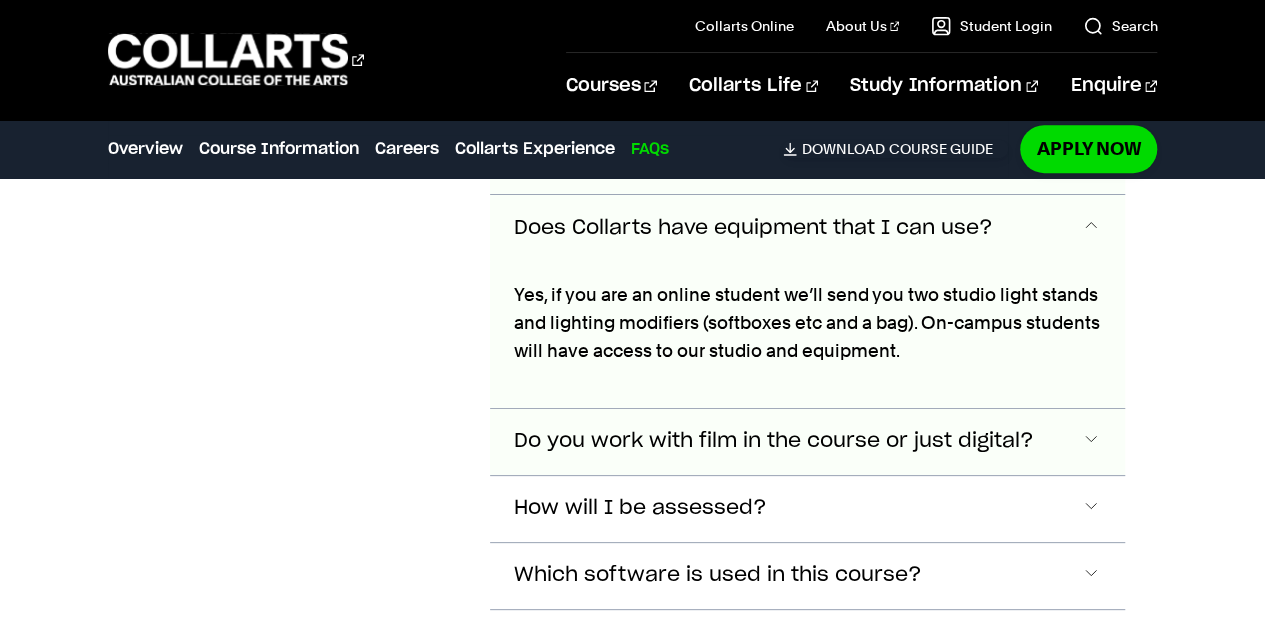 scroll, scrollTop: 8133, scrollLeft: 0, axis: vertical 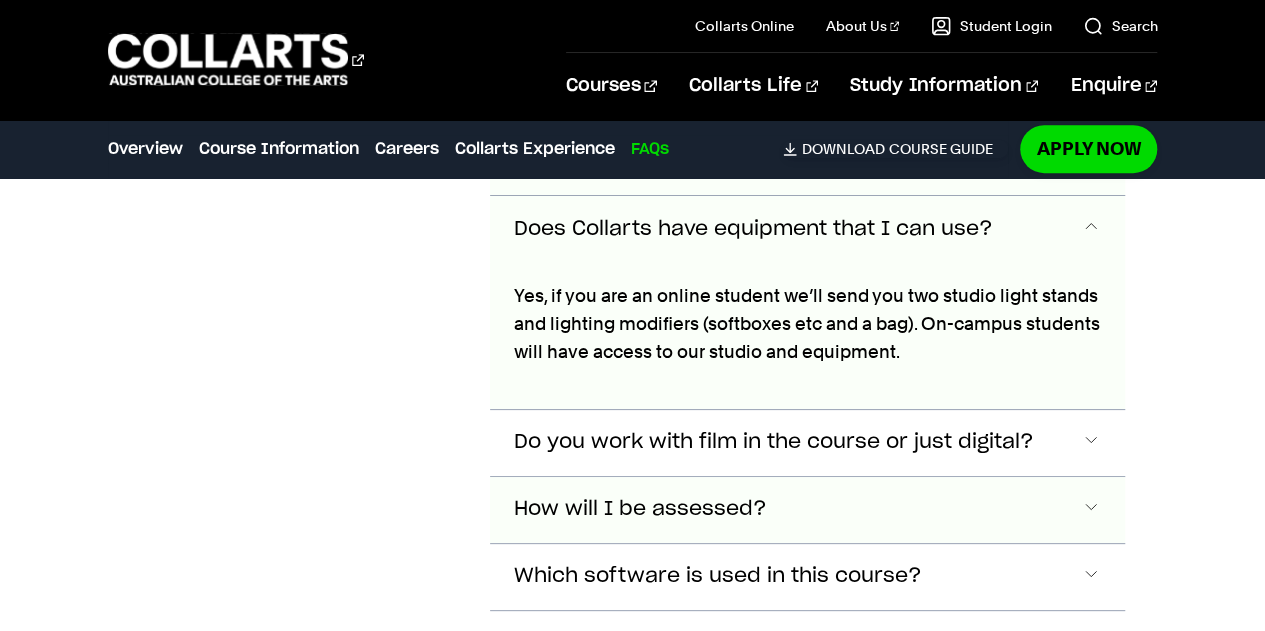 click on "How will I be assessed?" at bounding box center [676, -170] 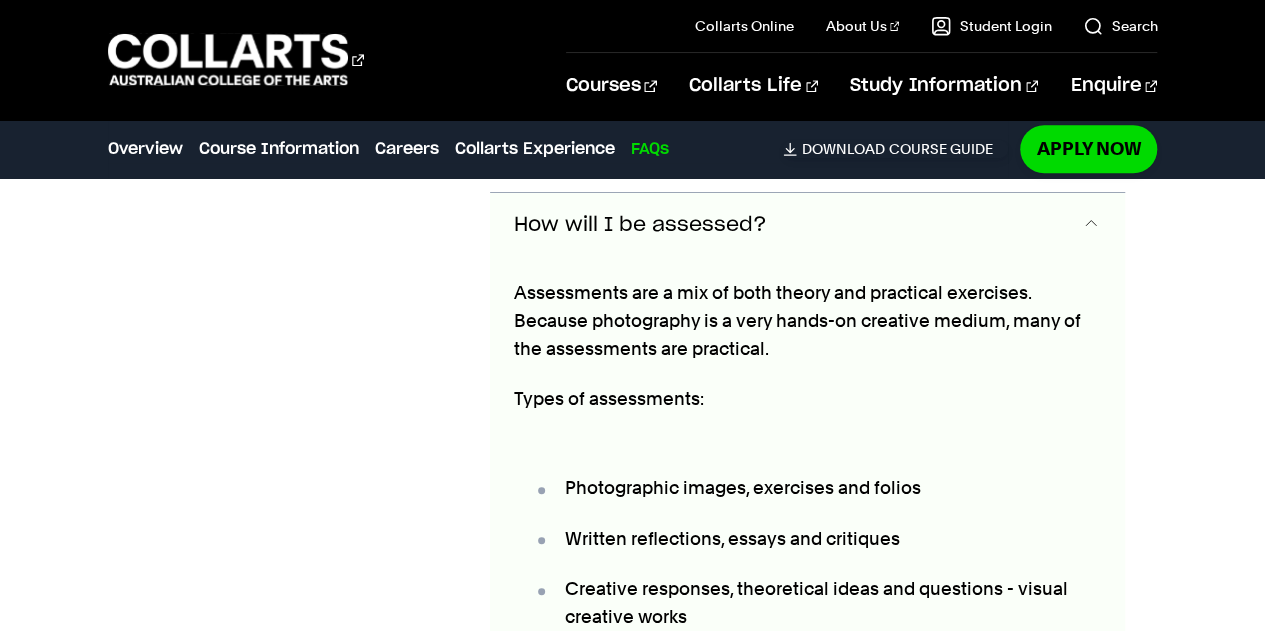scroll, scrollTop: 8418, scrollLeft: 0, axis: vertical 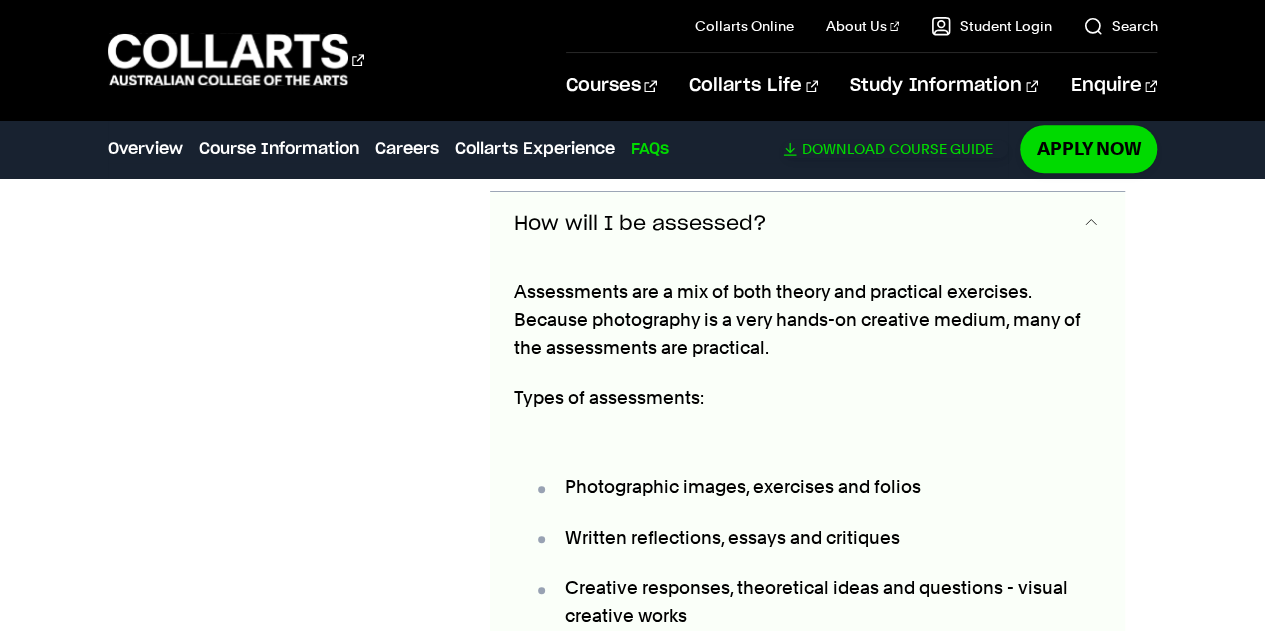 click on "Download" at bounding box center [842, 149] 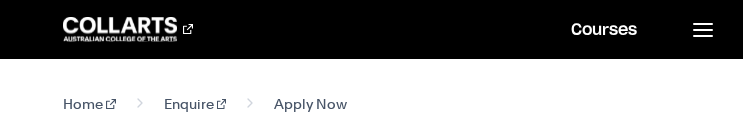 scroll, scrollTop: 0, scrollLeft: 0, axis: both 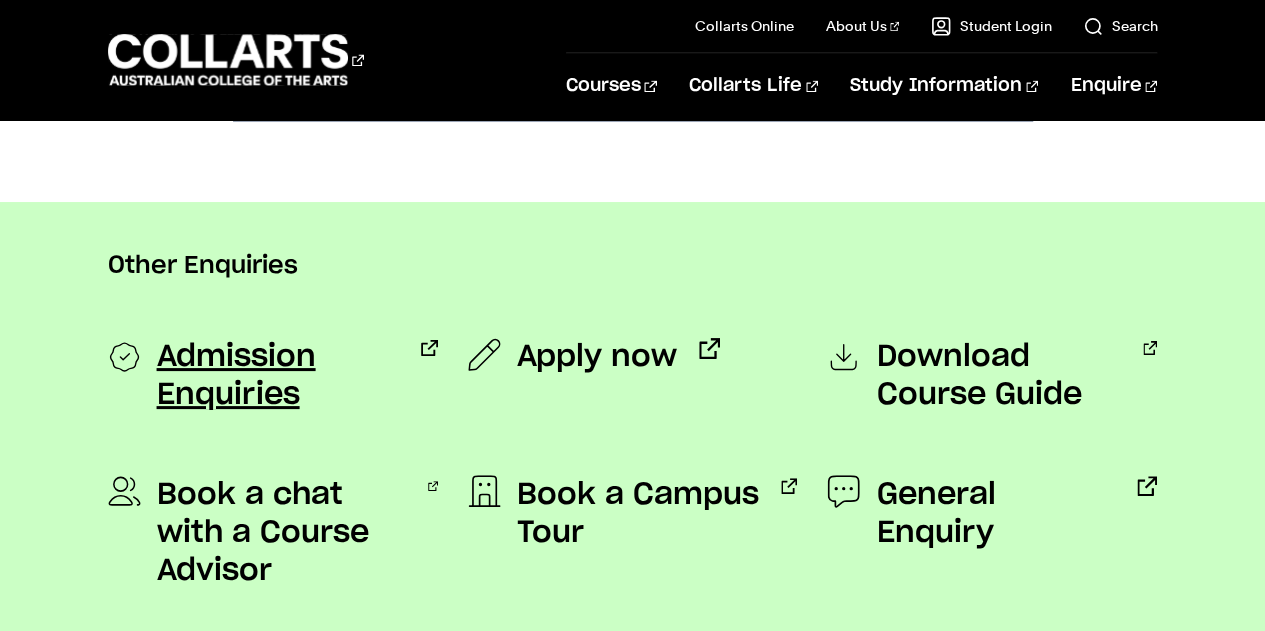click on "Admission Enquiries" at bounding box center [278, 376] 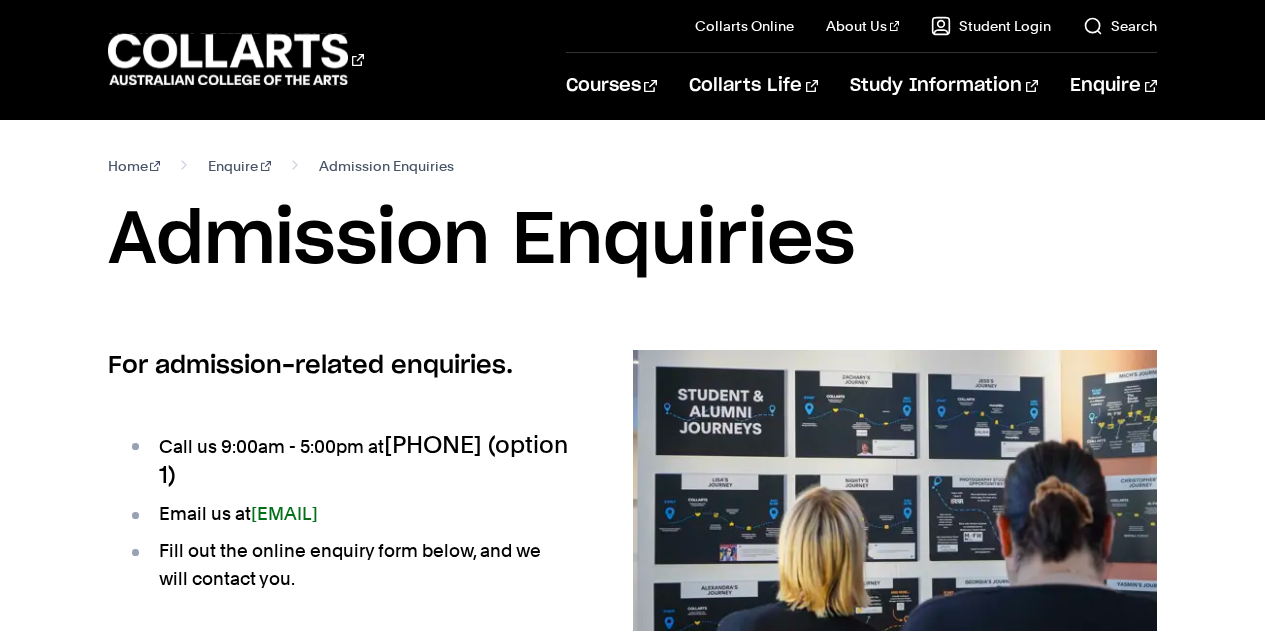 scroll, scrollTop: 0, scrollLeft: 0, axis: both 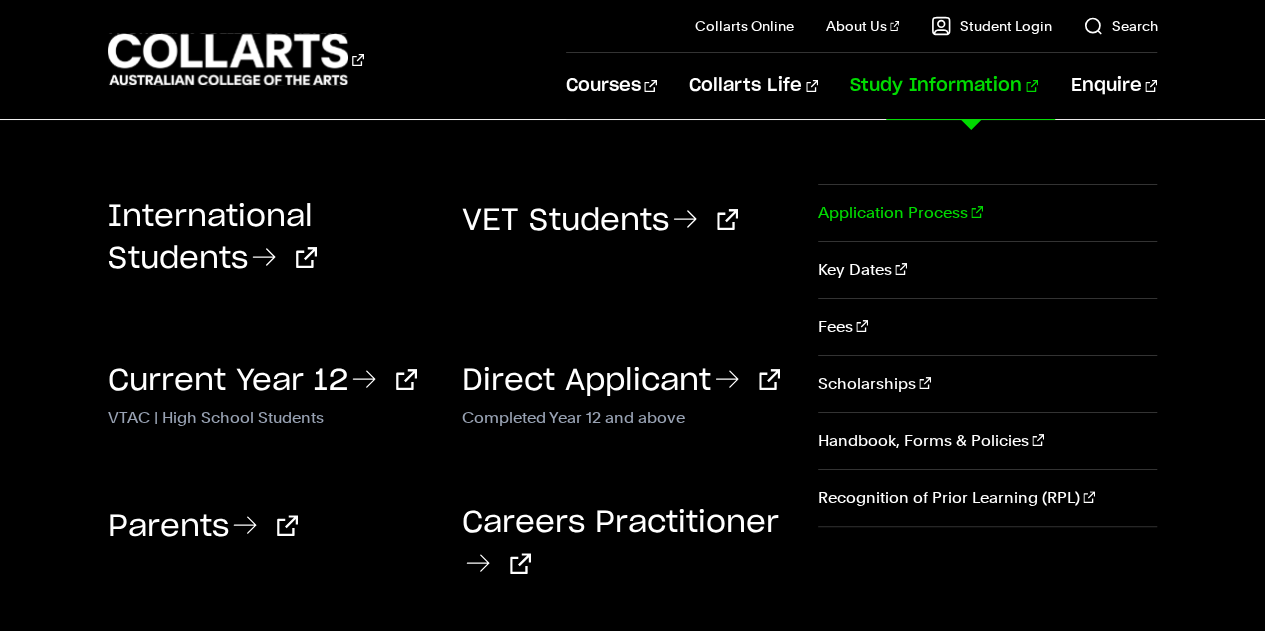 click on "Application Process" at bounding box center [987, 213] 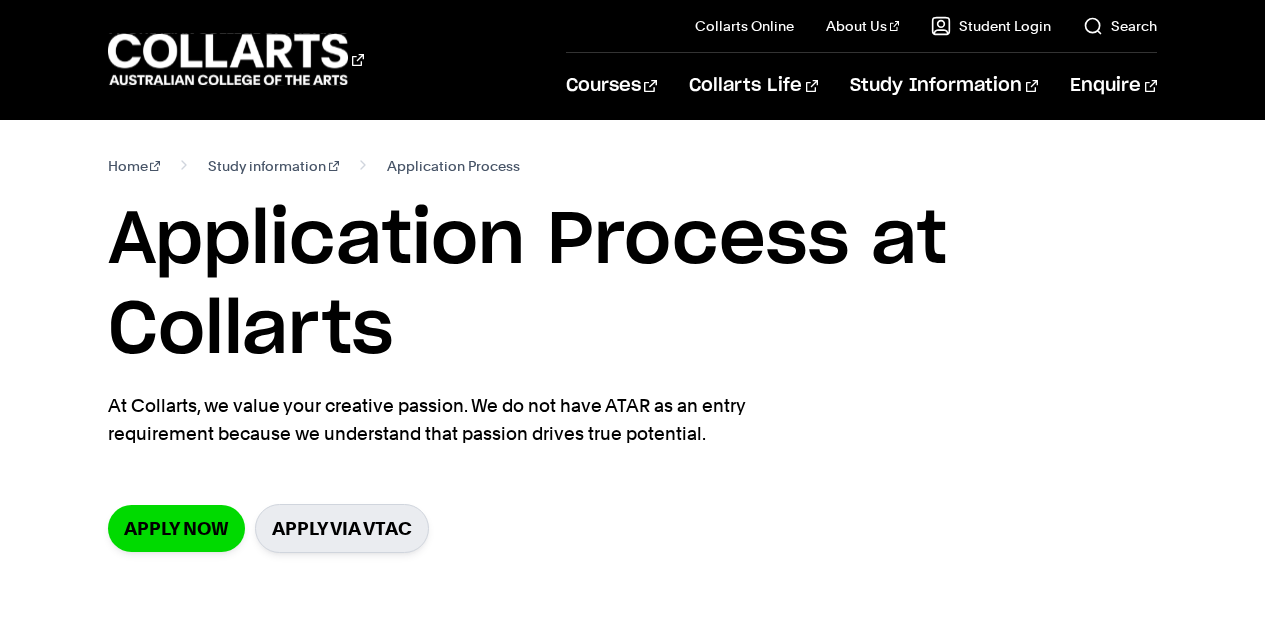 scroll, scrollTop: 0, scrollLeft: 0, axis: both 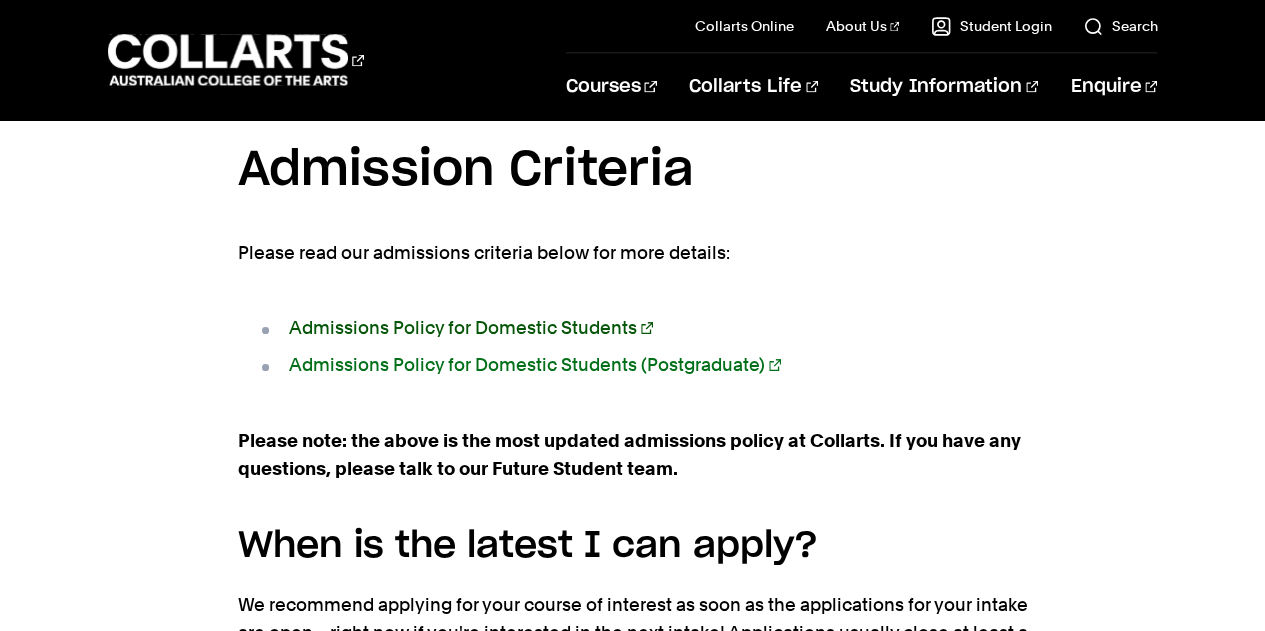 click on "Admissions Policy for Domestic Students" at bounding box center [471, 327] 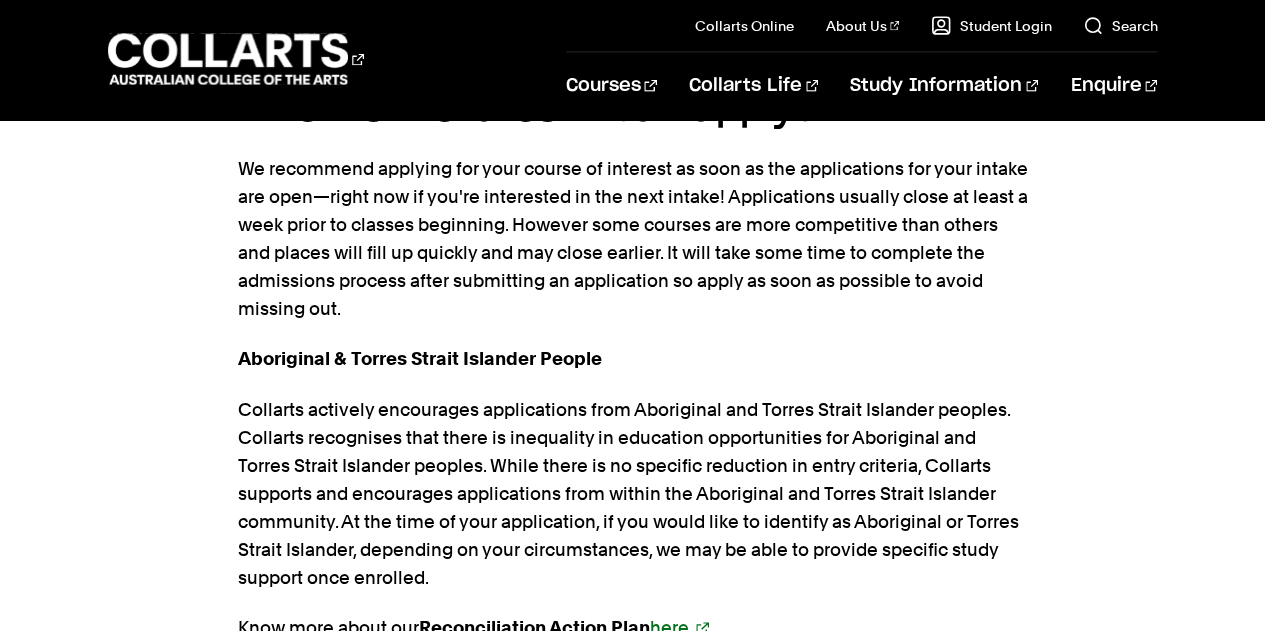 scroll, scrollTop: 2473, scrollLeft: 0, axis: vertical 